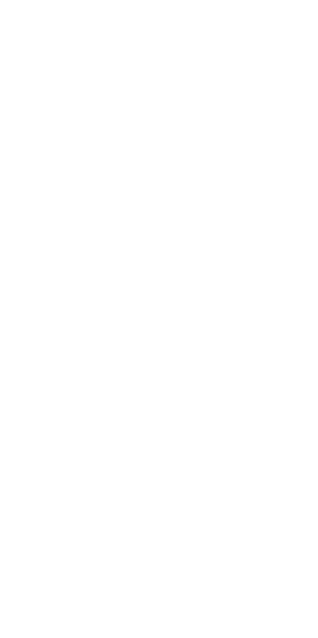 scroll, scrollTop: 0, scrollLeft: 0, axis: both 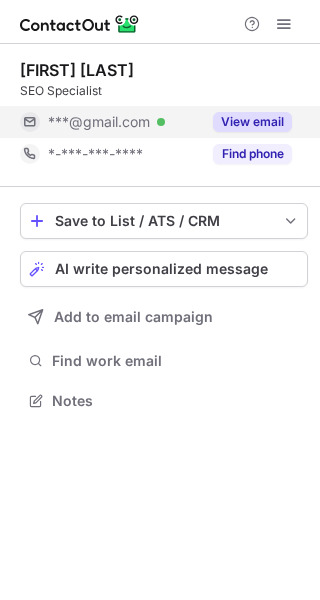 click on "View email" at bounding box center [246, 122] 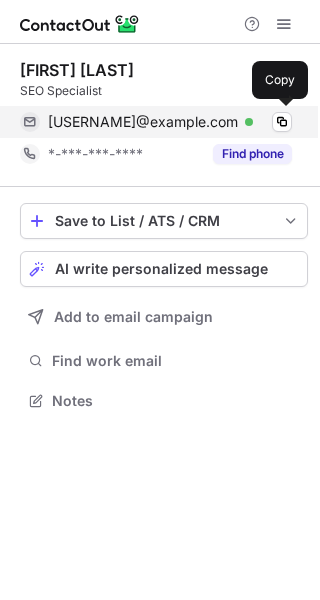 click on "scottrollan@gmail.com" at bounding box center (143, 122) 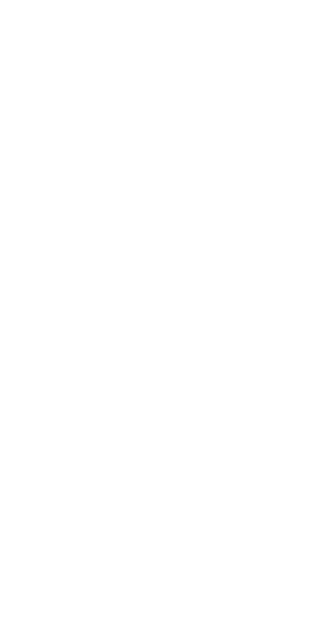 scroll, scrollTop: 0, scrollLeft: 0, axis: both 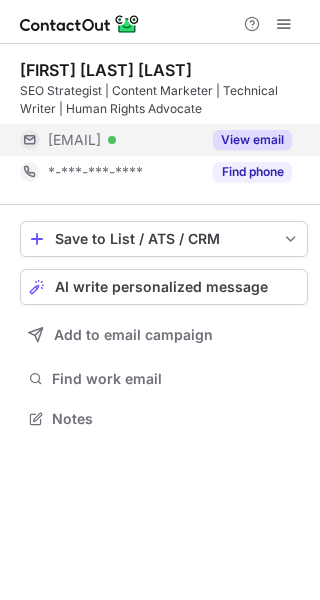 click on "View email" at bounding box center [252, 140] 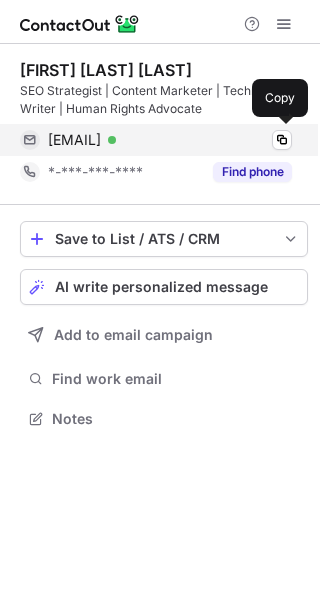 click on "[EMAIL]" at bounding box center [74, 140] 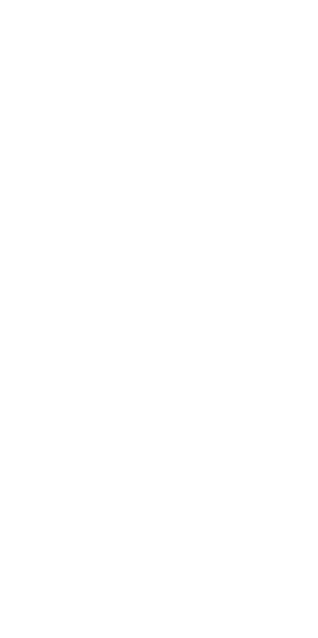 scroll, scrollTop: 0, scrollLeft: 0, axis: both 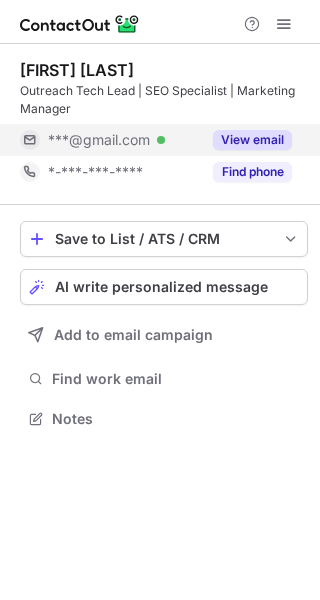 click on "View email" at bounding box center [252, 140] 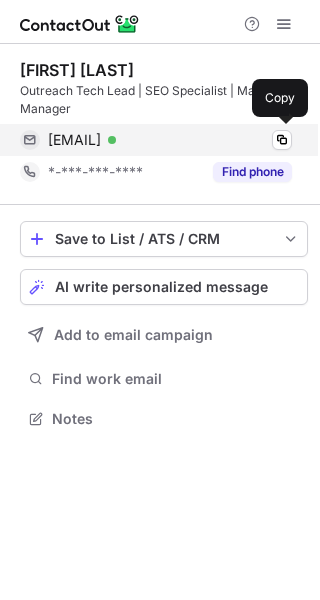 click on "leibadmytro@gmail.com" at bounding box center (74, 140) 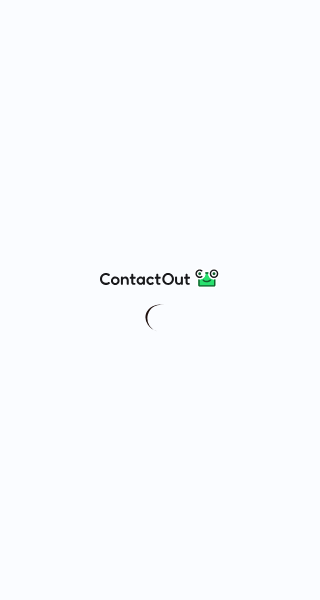 scroll, scrollTop: 0, scrollLeft: 0, axis: both 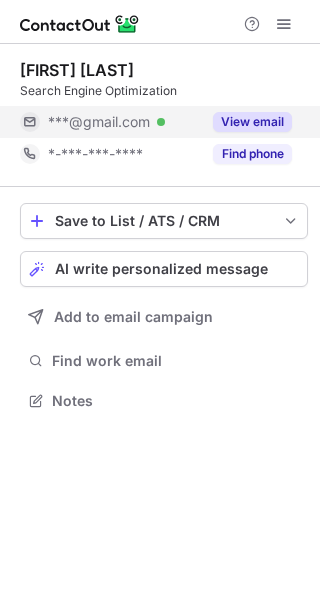 click on "View email" at bounding box center (252, 122) 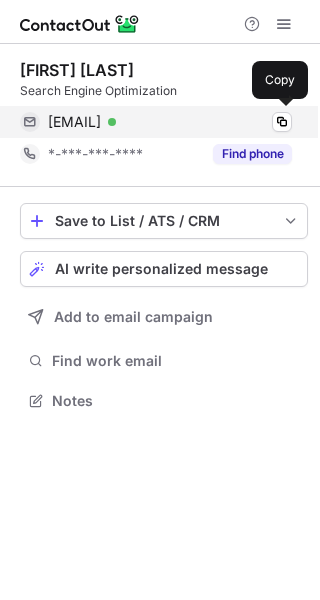 click on "dontslow92@gmail.com" at bounding box center [74, 122] 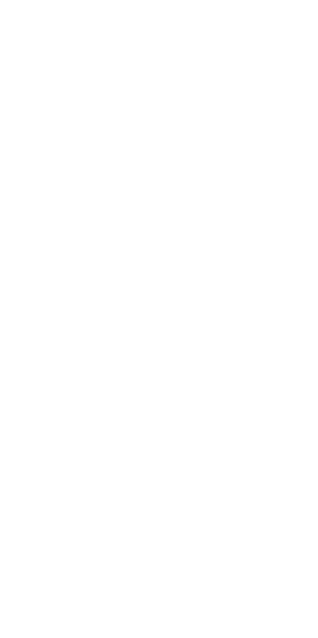 scroll, scrollTop: 0, scrollLeft: 0, axis: both 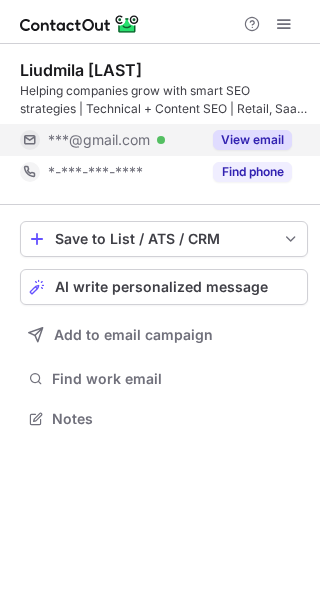 click on "View email" at bounding box center [246, 140] 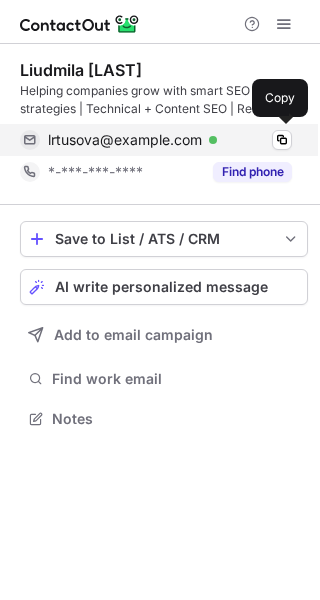 click on "lrtusova@gmail.com" at bounding box center (125, 140) 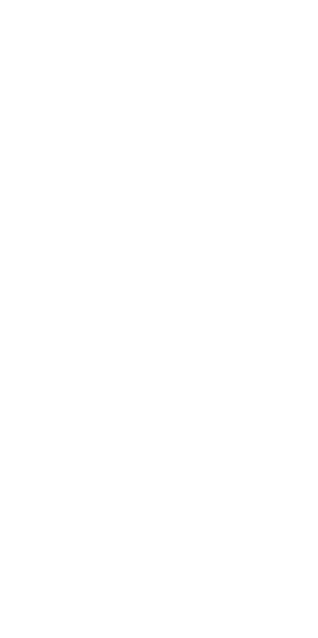 scroll, scrollTop: 0, scrollLeft: 0, axis: both 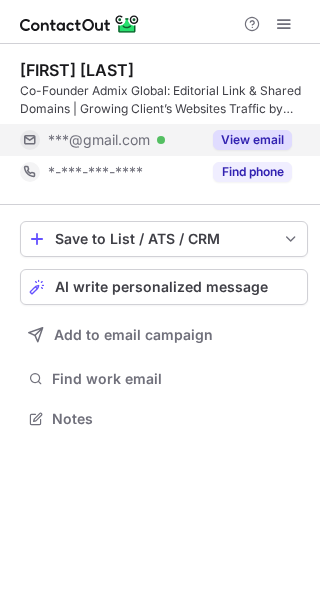 click on "View email" at bounding box center (252, 140) 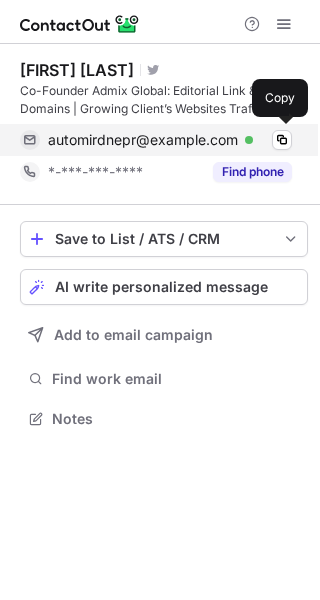 click on "automirdnepr@gmail.com" at bounding box center (143, 140) 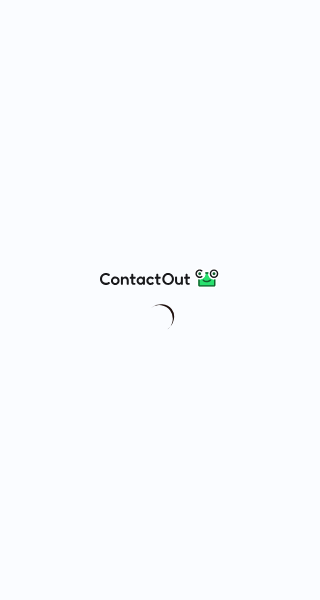 scroll, scrollTop: 0, scrollLeft: 0, axis: both 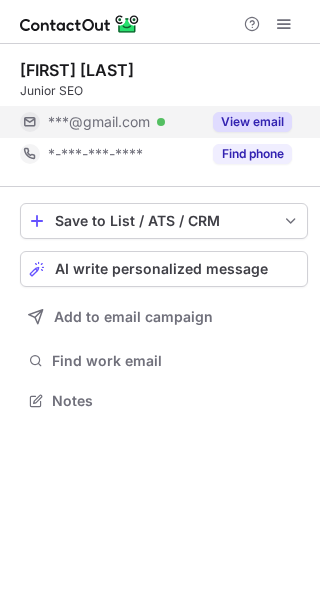 click on "View email" at bounding box center (252, 122) 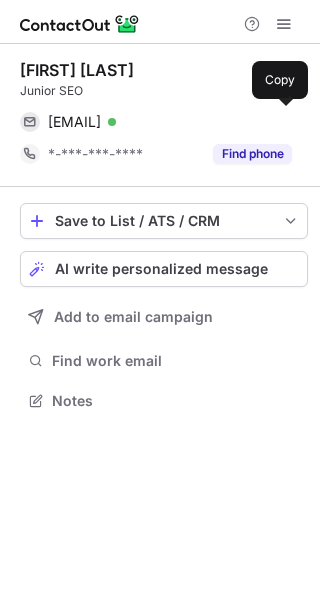 click on "alkhakimova1@gmail.com" at bounding box center [74, 122] 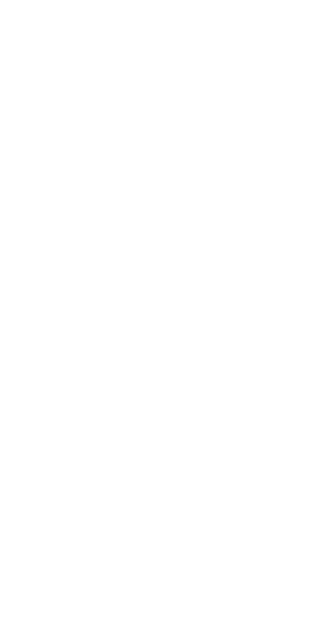 scroll, scrollTop: 0, scrollLeft: 0, axis: both 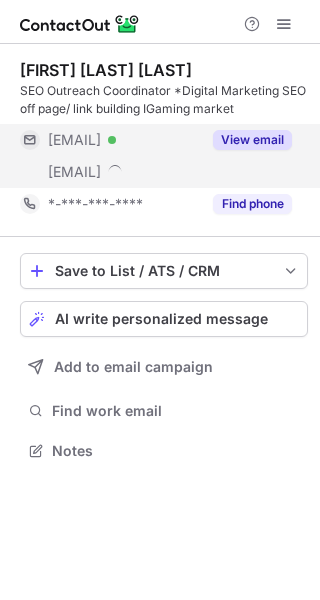 click on "View email" at bounding box center (252, 140) 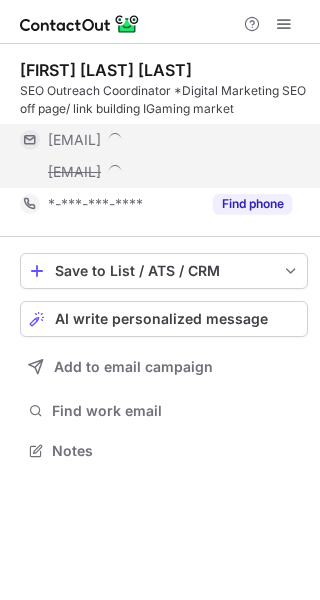 click on "***@yahoo.com.br" at bounding box center [74, 140] 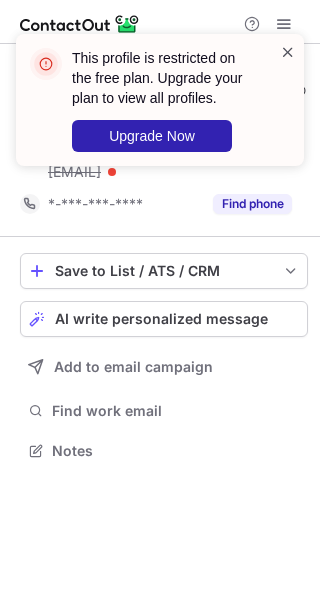 click at bounding box center [288, 52] 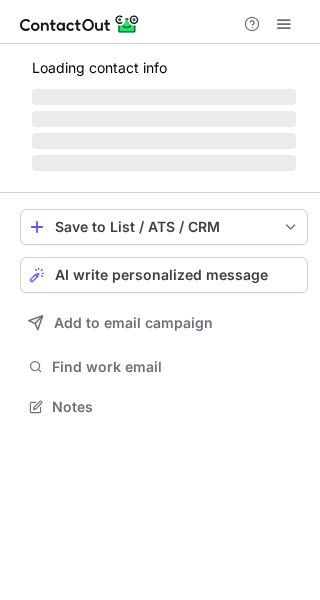 scroll, scrollTop: 0, scrollLeft: 0, axis: both 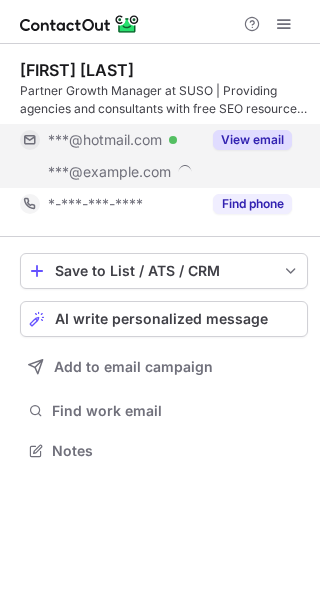 click on "View email" at bounding box center (252, 140) 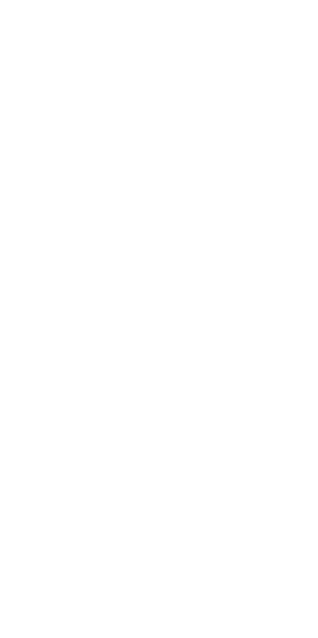 scroll, scrollTop: 0, scrollLeft: 0, axis: both 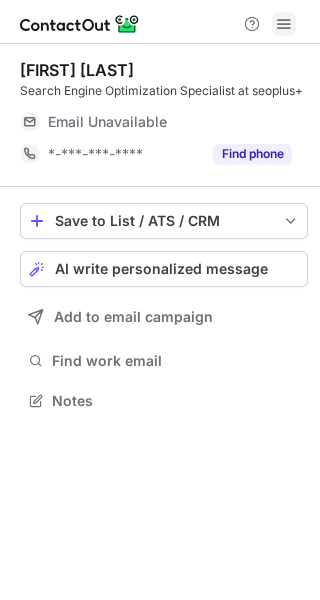 click at bounding box center [284, 24] 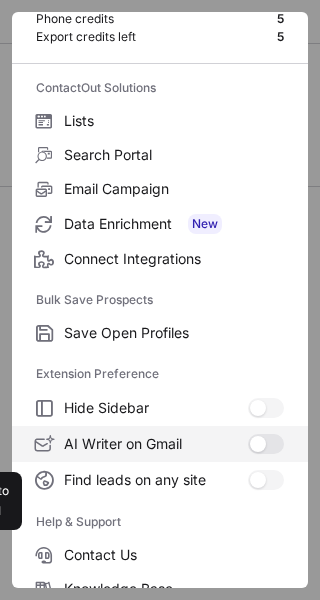 scroll, scrollTop: 200, scrollLeft: 0, axis: vertical 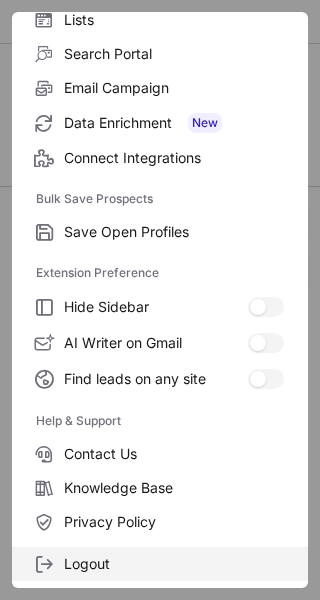 click on "Logout" at bounding box center (174, 564) 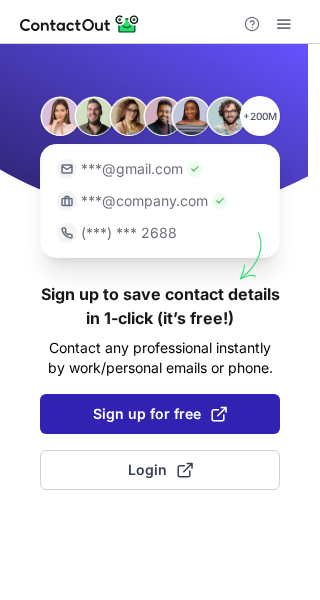 click on "Sign up for free" at bounding box center [160, 414] 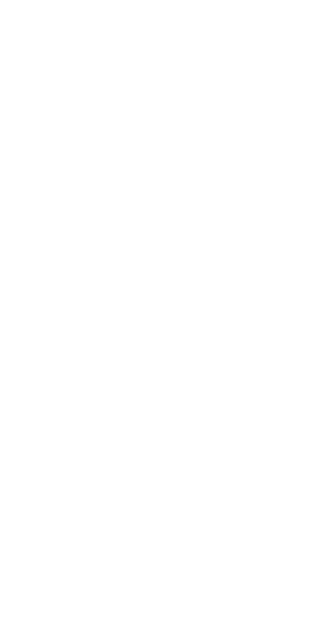 scroll, scrollTop: 0, scrollLeft: 0, axis: both 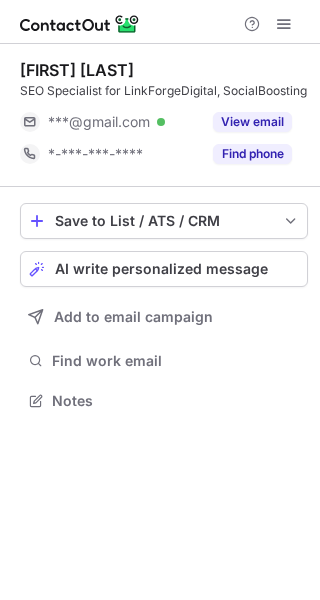 click on "View email" at bounding box center (252, 122) 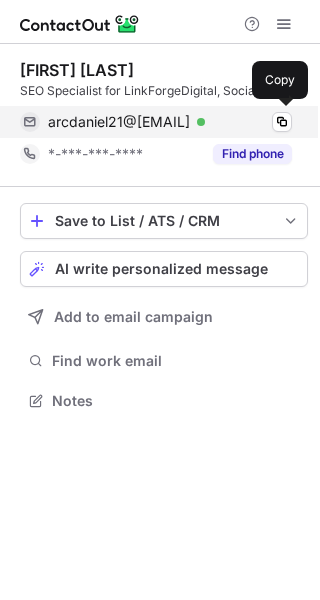 click on "arcdaniel21@gmail.com" at bounding box center (119, 122) 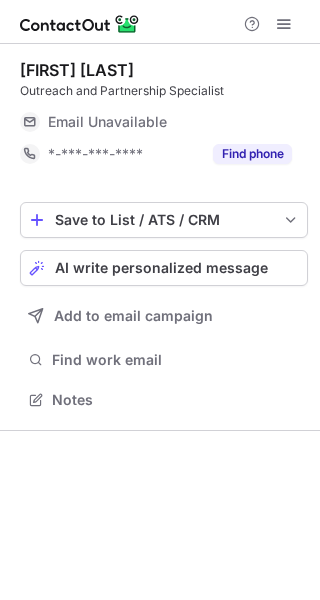 scroll, scrollTop: 0, scrollLeft: 0, axis: both 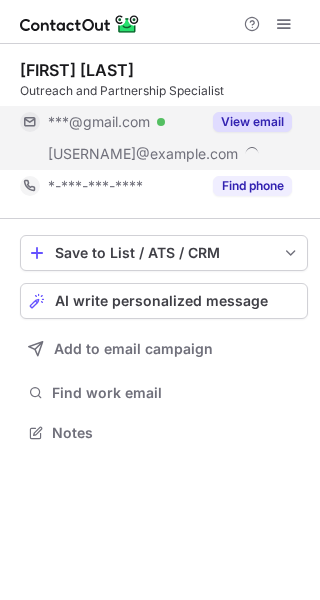 click on "View email" at bounding box center [252, 122] 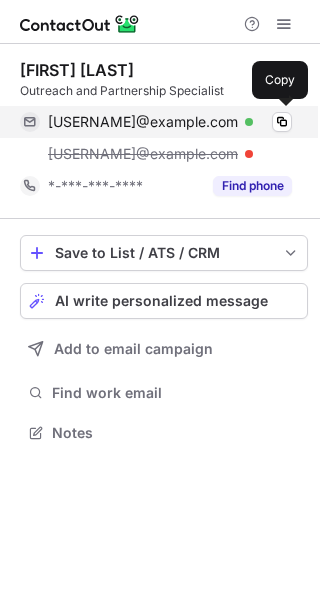 click on "[USERNAME]@example.com" at bounding box center [143, 122] 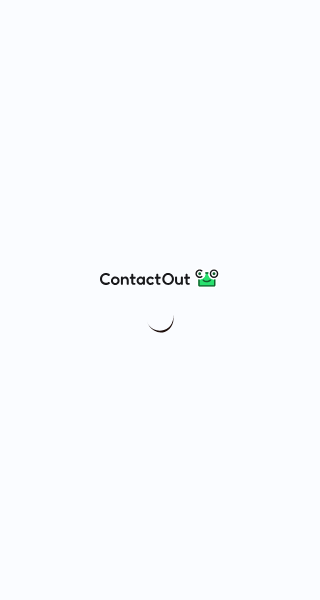 scroll, scrollTop: 0, scrollLeft: 0, axis: both 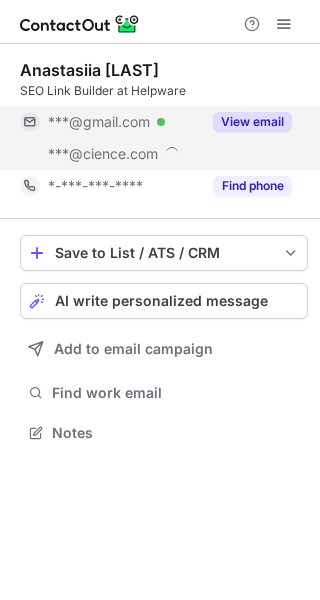 click on "View email" at bounding box center (252, 122) 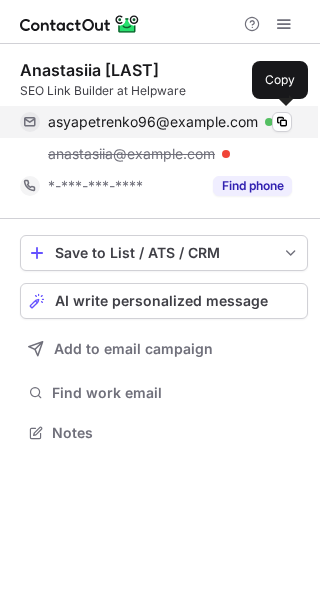click on "asyapetrenko96@gmail.com" at bounding box center (153, 122) 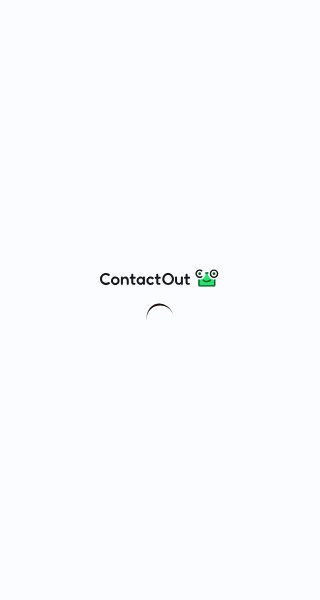 scroll, scrollTop: 0, scrollLeft: 0, axis: both 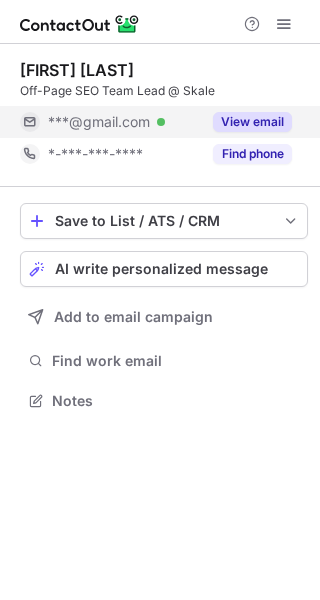 click on "View email" at bounding box center (252, 122) 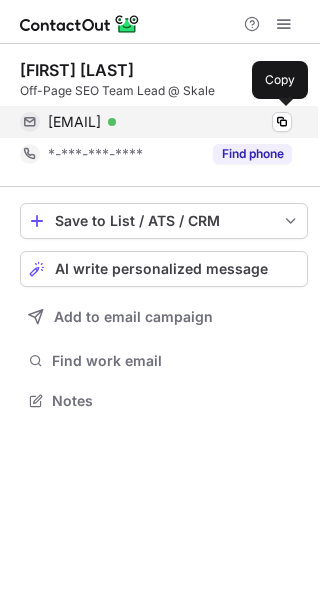 click on "[EMAIL]" at bounding box center (74, 122) 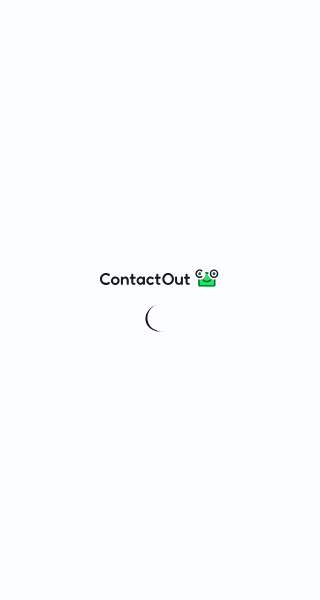 scroll, scrollTop: 0, scrollLeft: 0, axis: both 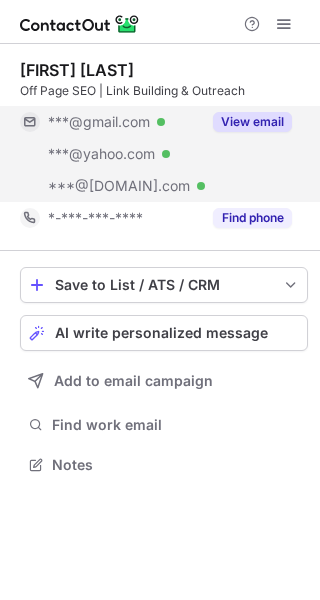 click on "View email" at bounding box center (252, 122) 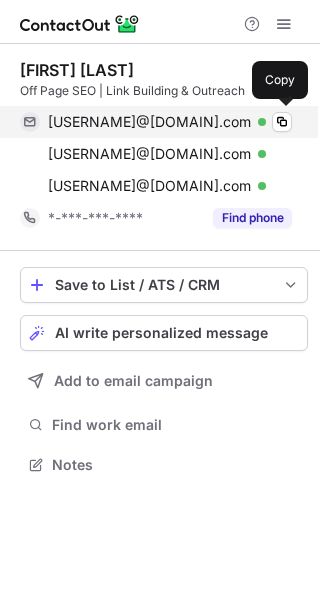 click on "[USERNAME]@[EXAMPLE.COM]" at bounding box center (149, 122) 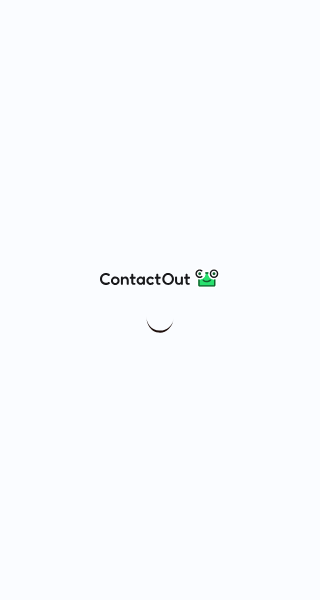 scroll, scrollTop: 0, scrollLeft: 0, axis: both 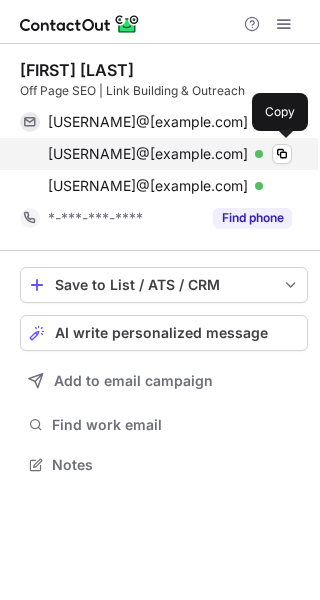 click on "[USERNAME]@[example.com]" at bounding box center (148, 154) 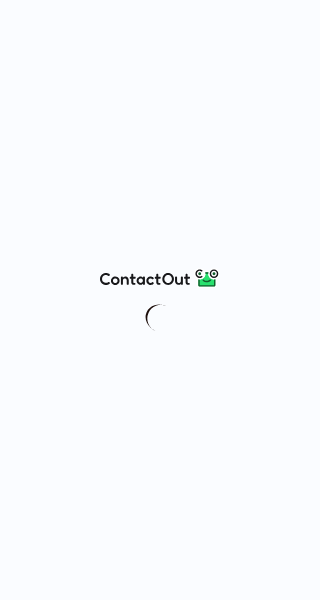 scroll, scrollTop: 0, scrollLeft: 0, axis: both 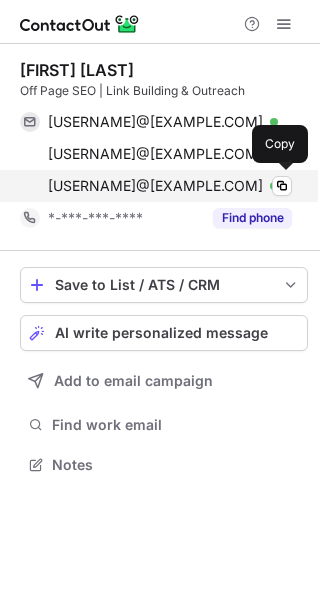 click on "[USERNAME]@[EXAMPLE.COM]" at bounding box center (155, 186) 